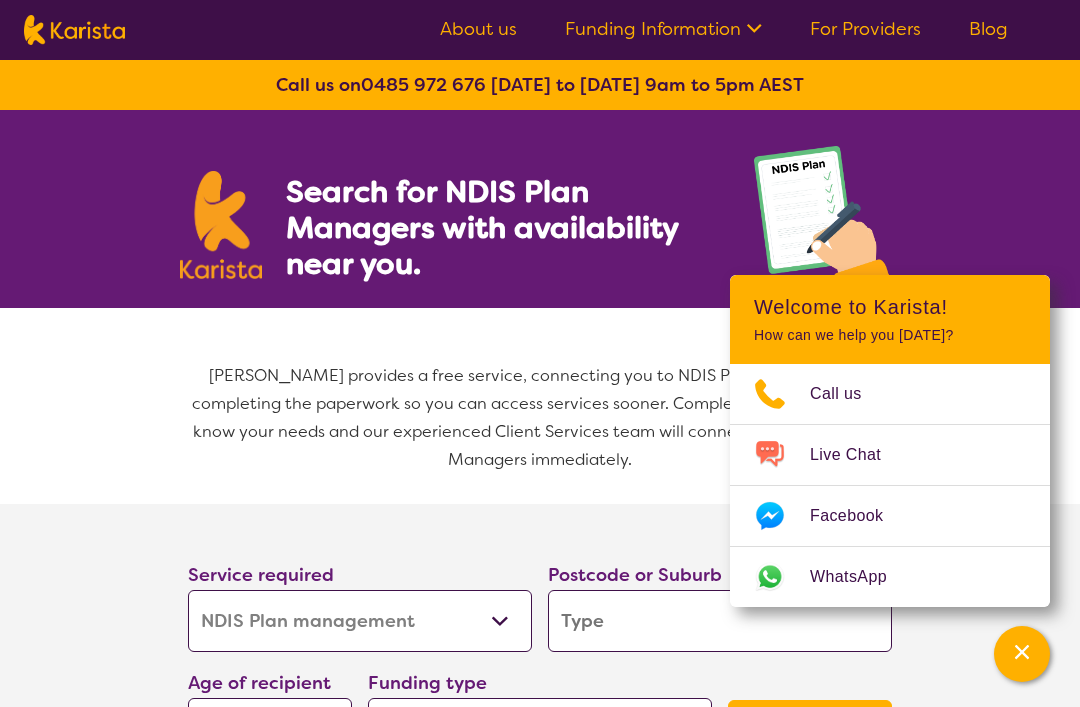 select on "NDIS Plan management" 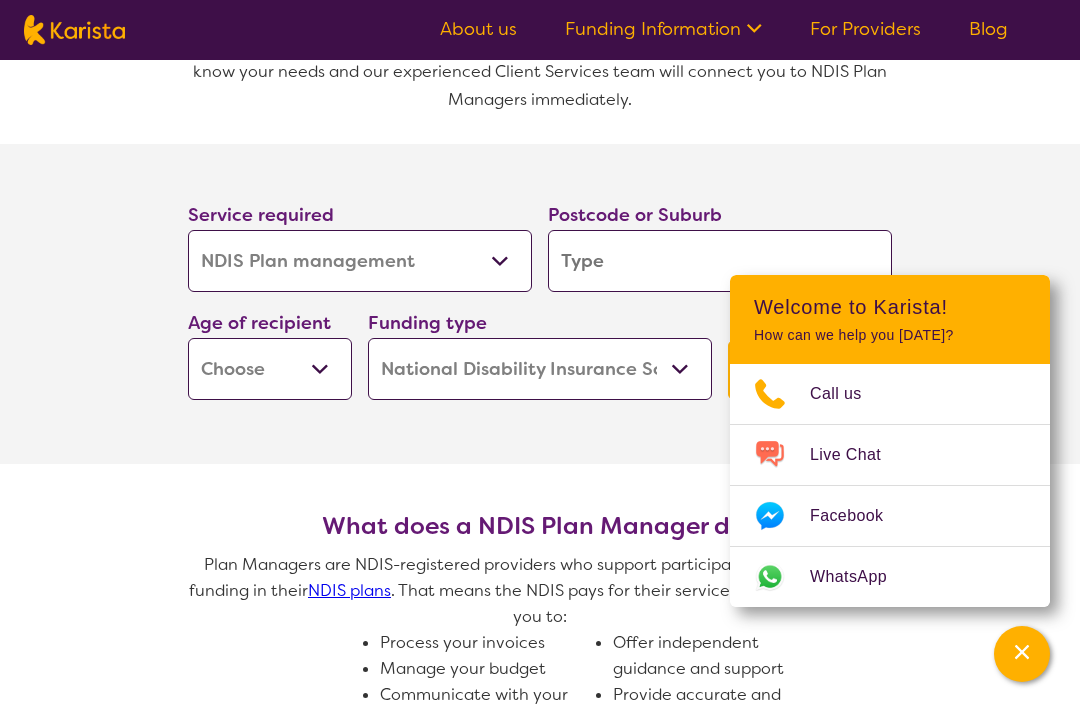 scroll, scrollTop: 365, scrollLeft: 0, axis: vertical 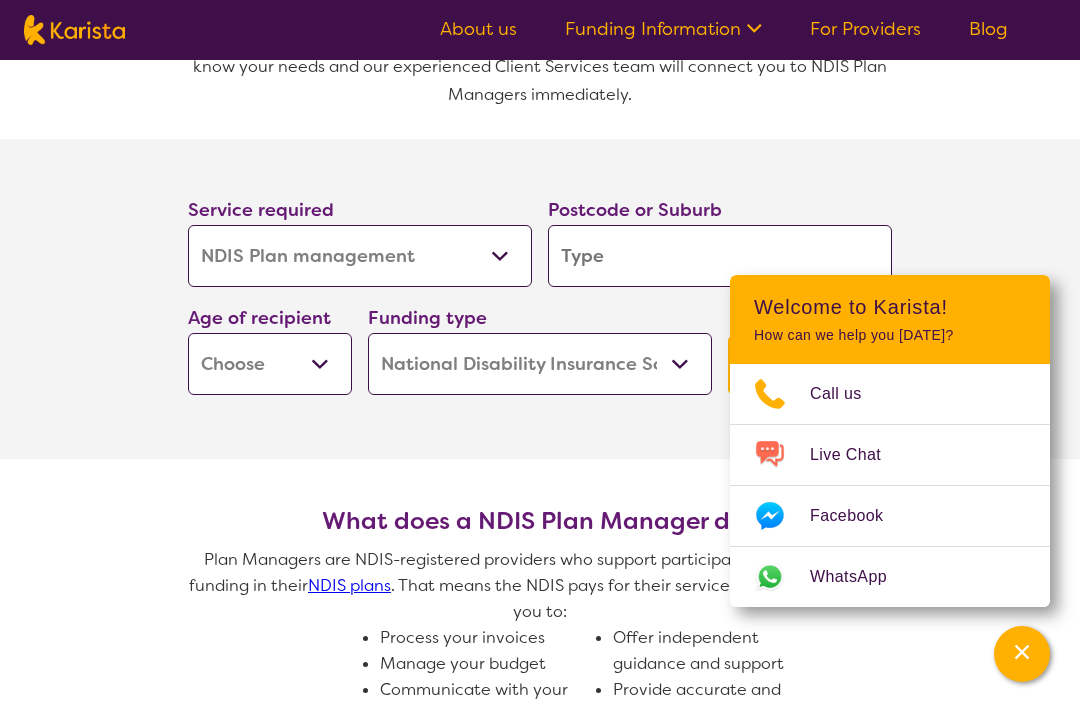 click at bounding box center (720, 256) 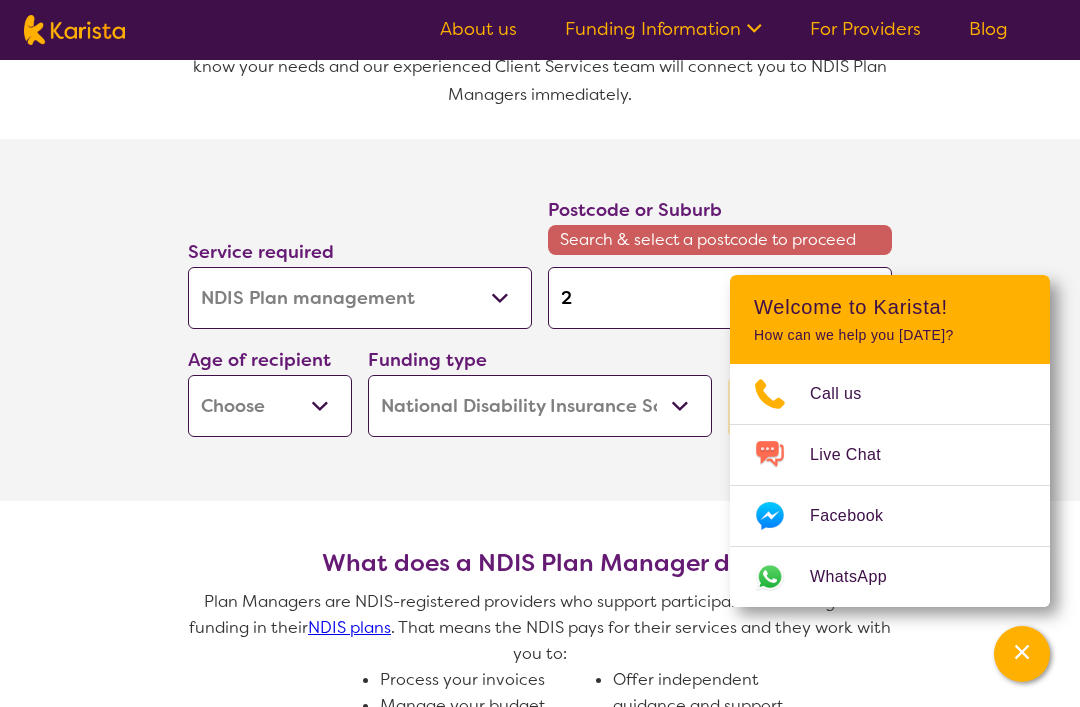 type on "2" 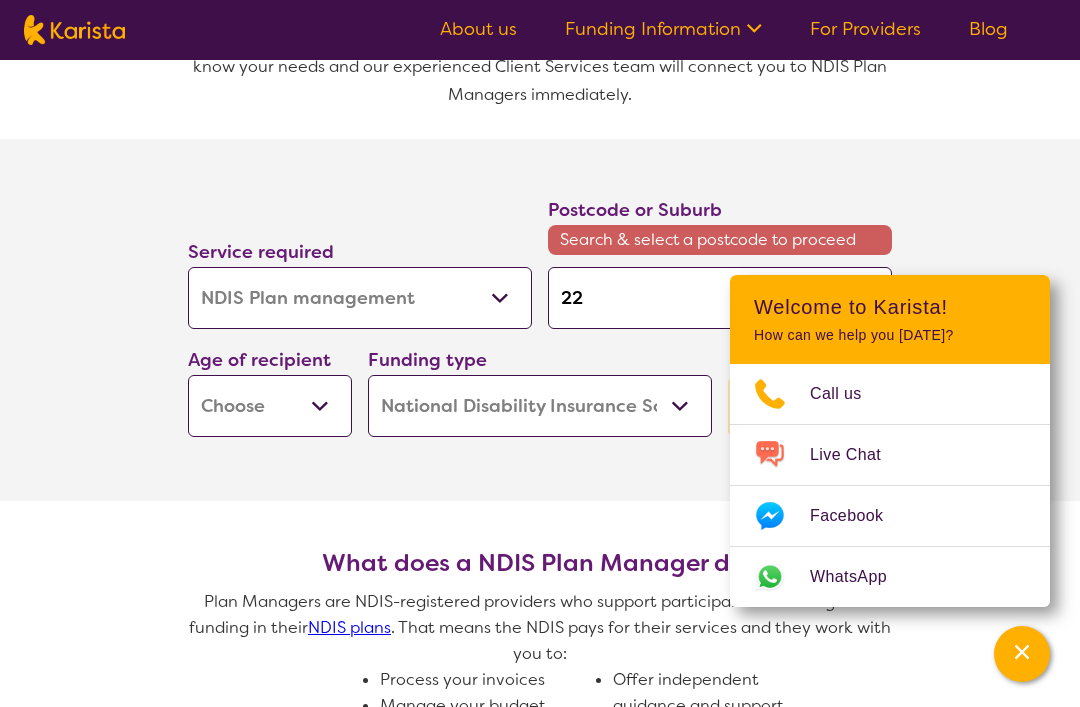 type on "22" 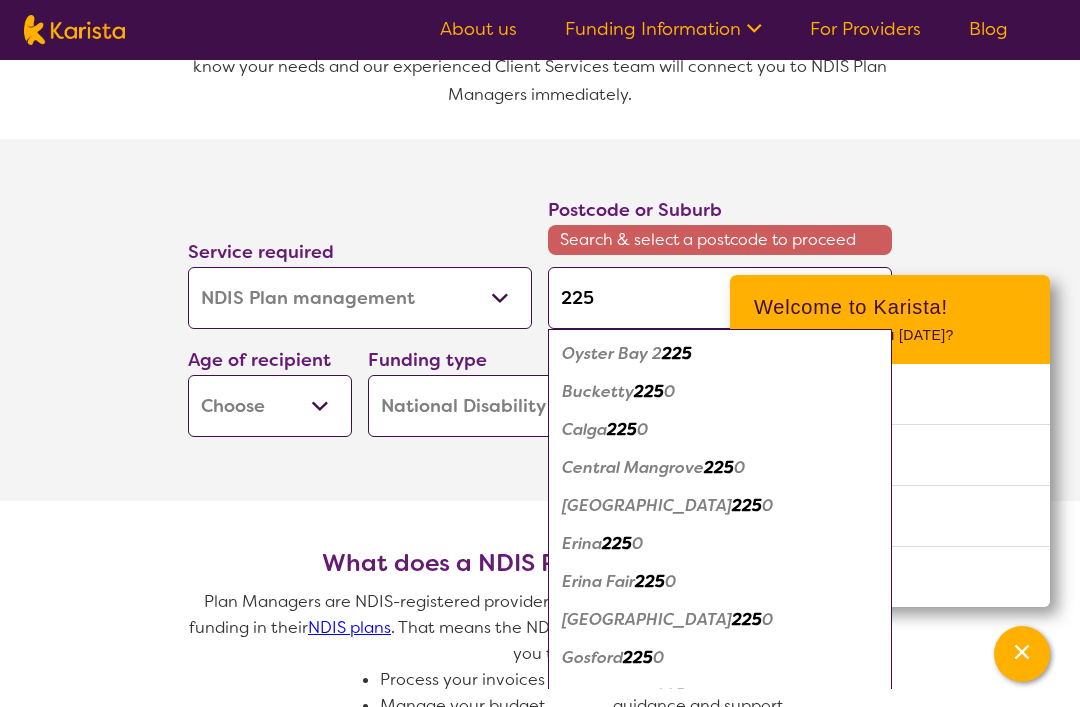 type on "2259" 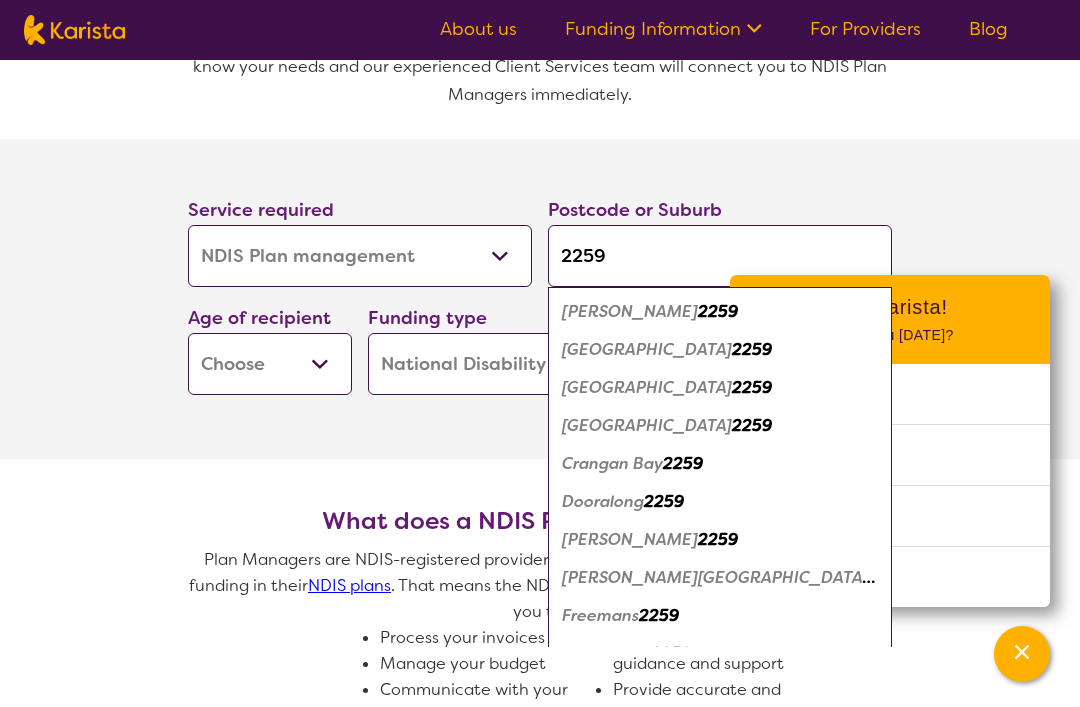 type on "2259" 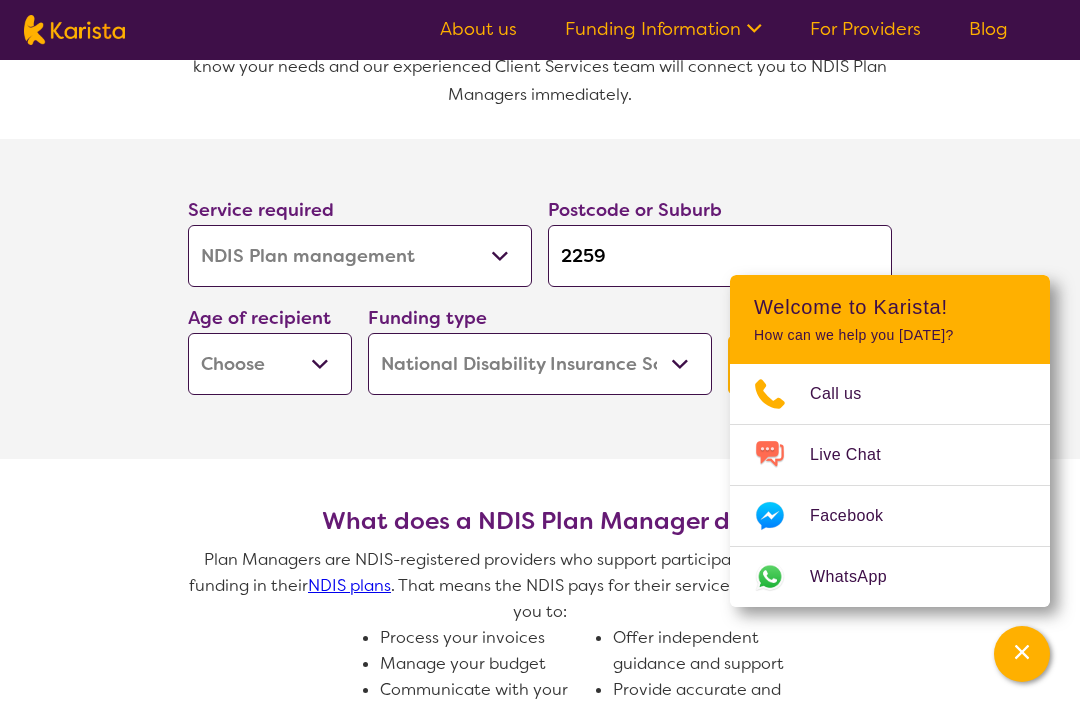 click on "Early Childhood - 0 to 9 Child - 10 to 11 Adolescent - 12 to 17 Adult - 18 to 64 Aged - [DEMOGRAPHIC_DATA]+" at bounding box center [270, 364] 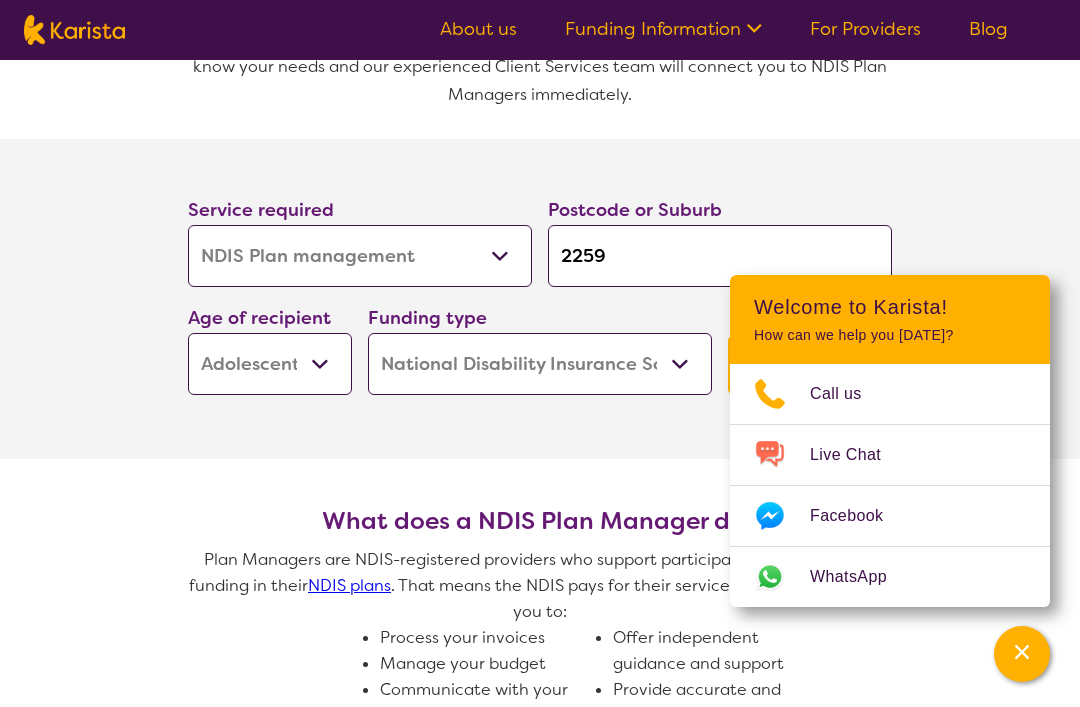 select on "AS" 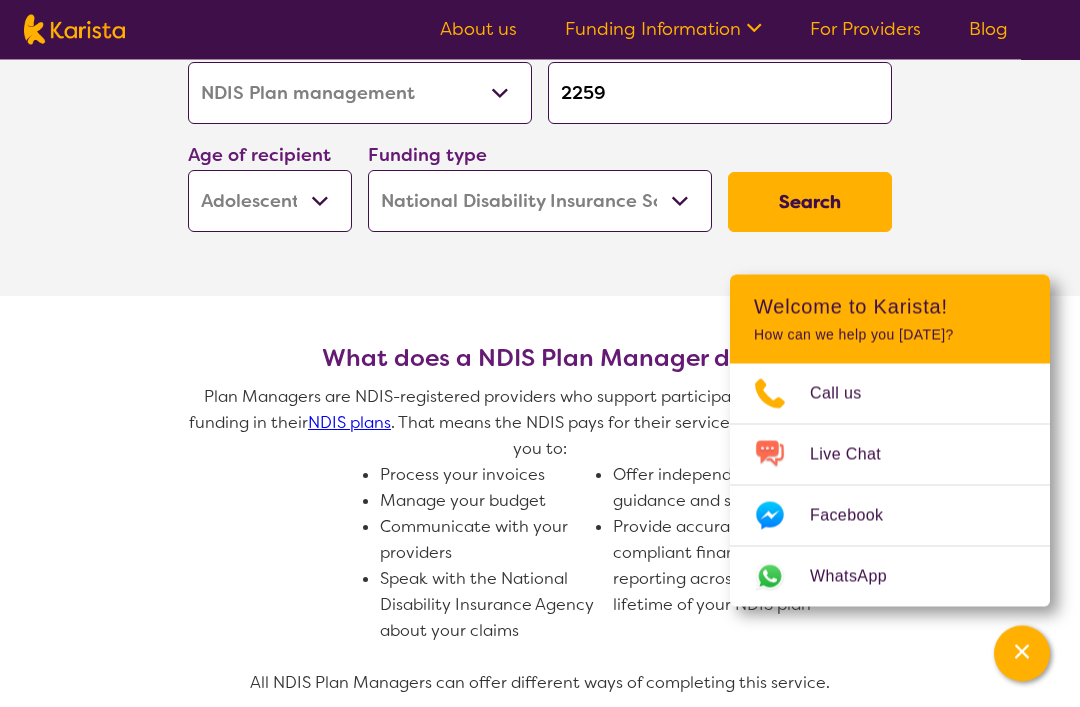 scroll, scrollTop: 527, scrollLeft: 0, axis: vertical 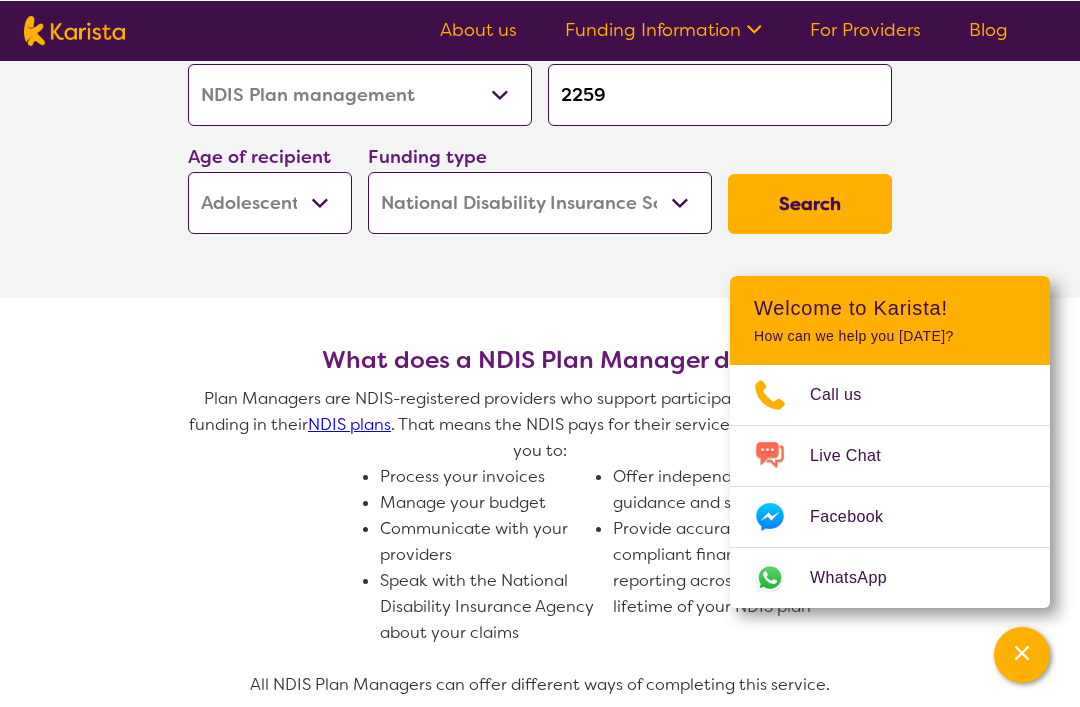 click on "Search" at bounding box center (810, 203) 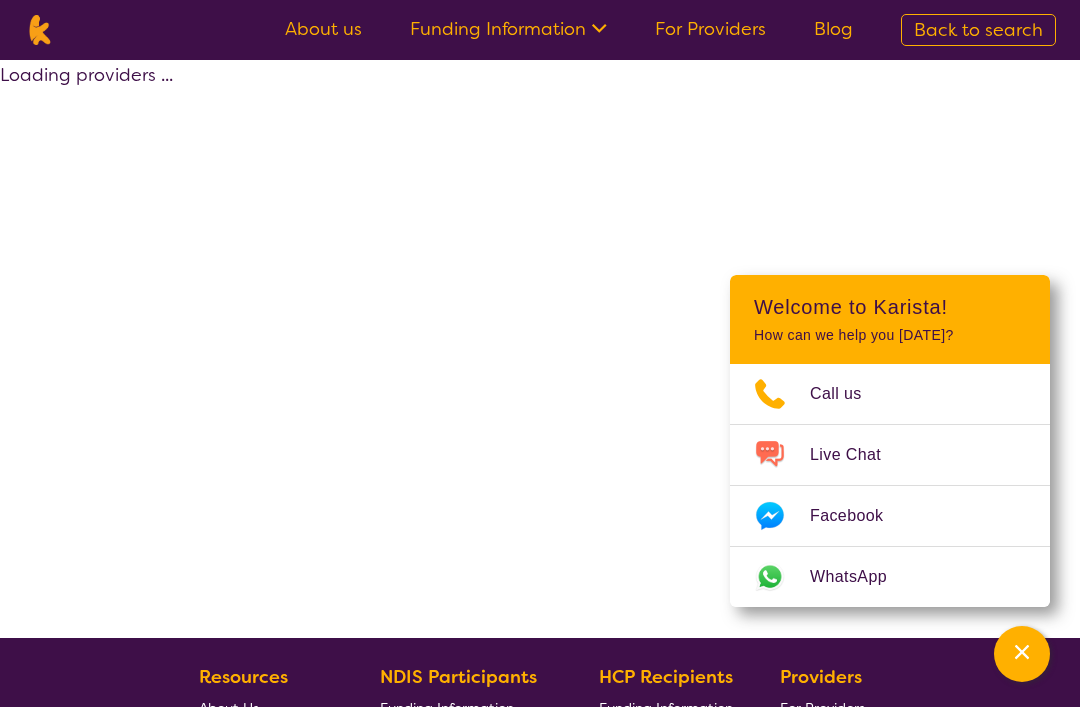 select on "by_score" 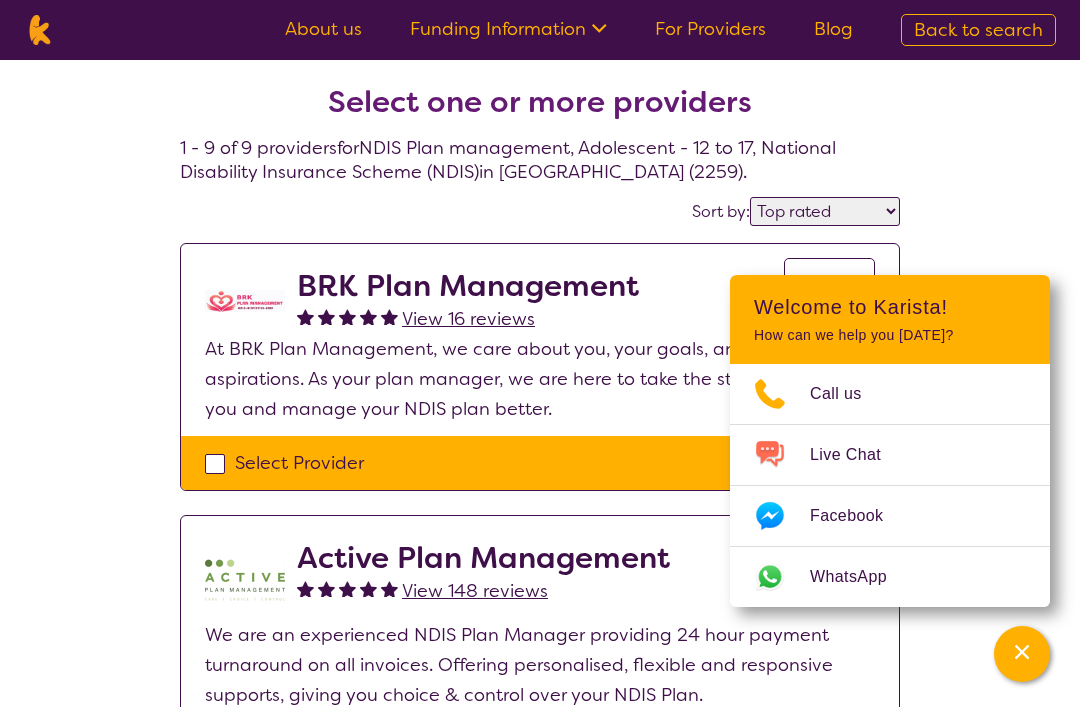 click 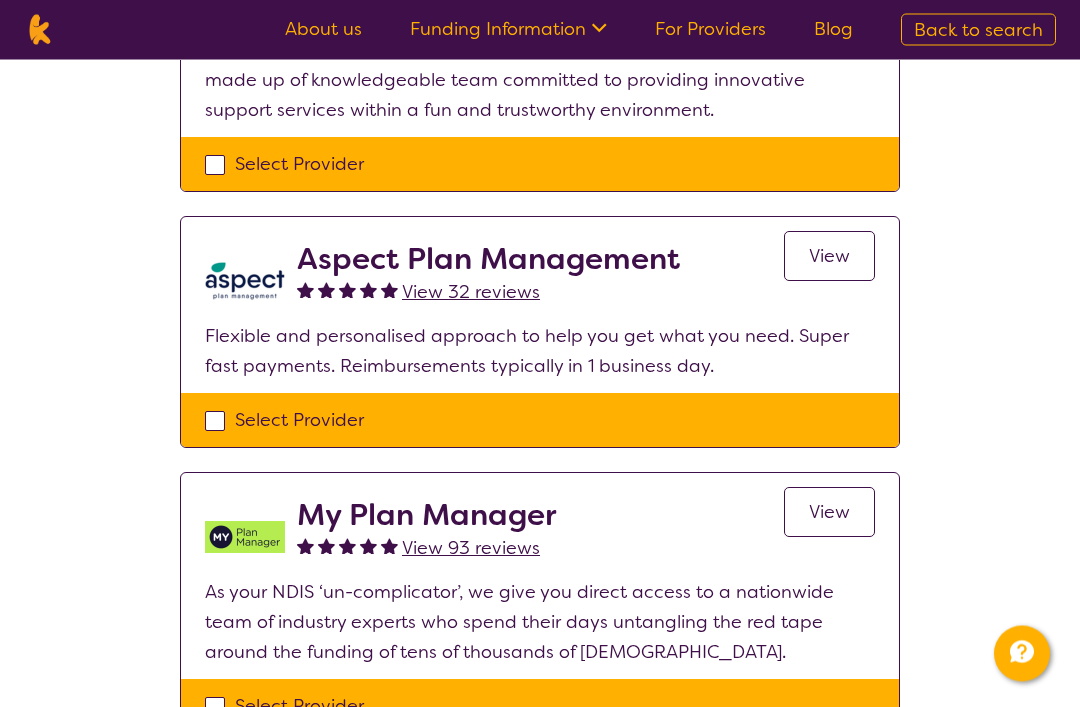 scroll, scrollTop: 1157, scrollLeft: 0, axis: vertical 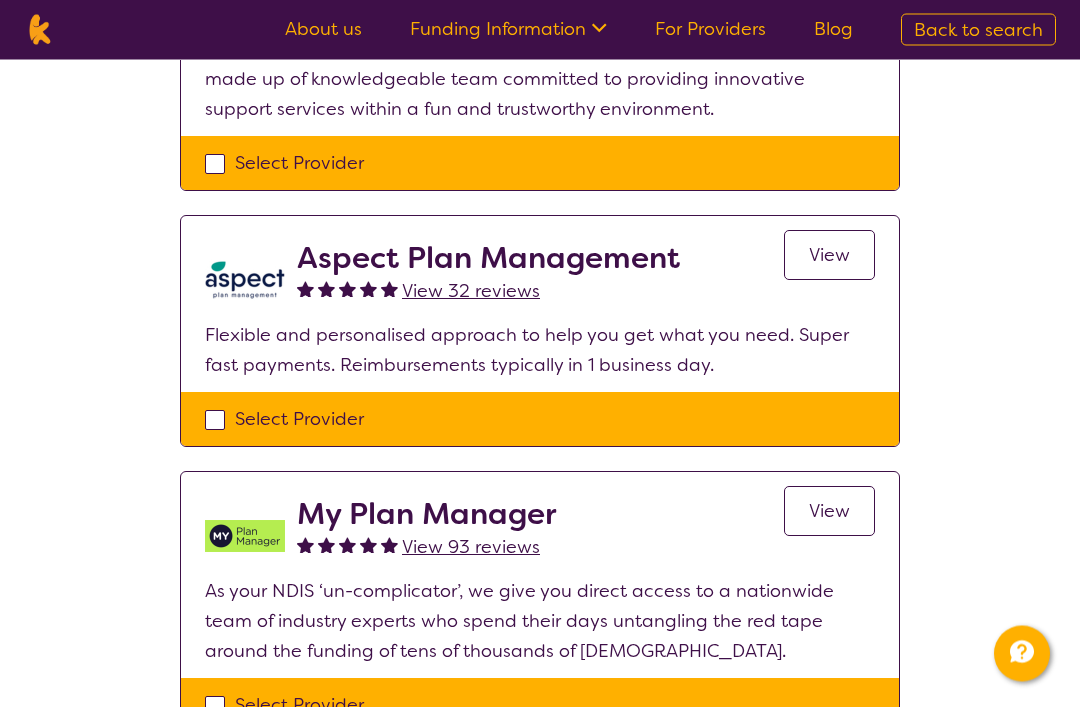 click on "View" at bounding box center [829, 512] 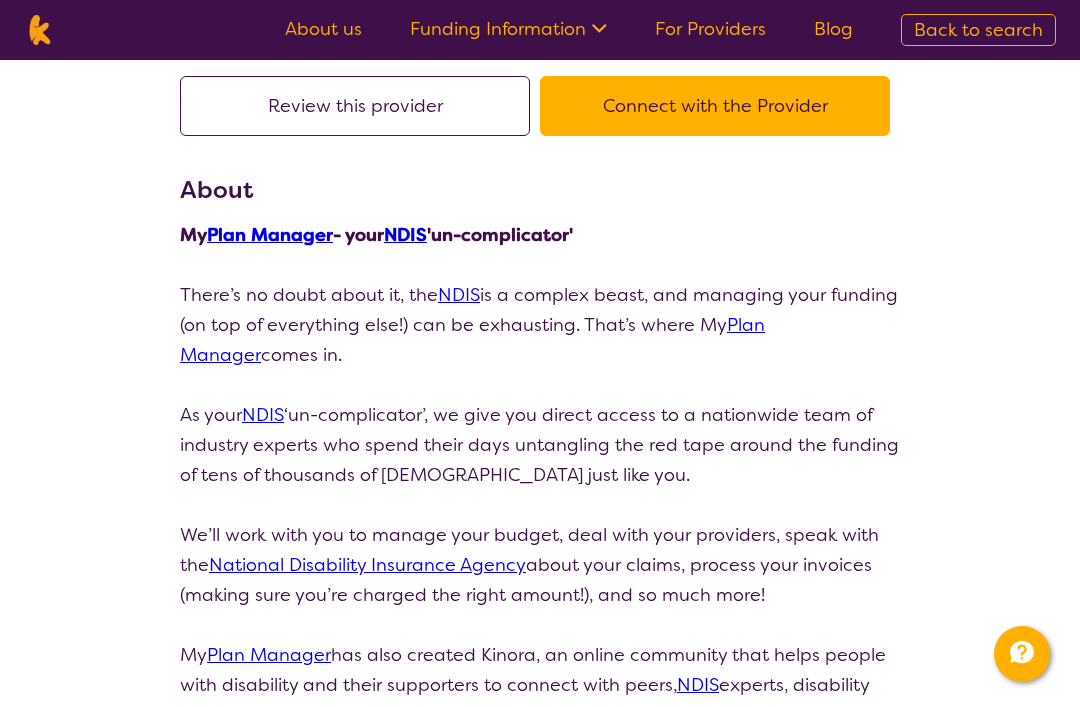 scroll, scrollTop: 0, scrollLeft: 0, axis: both 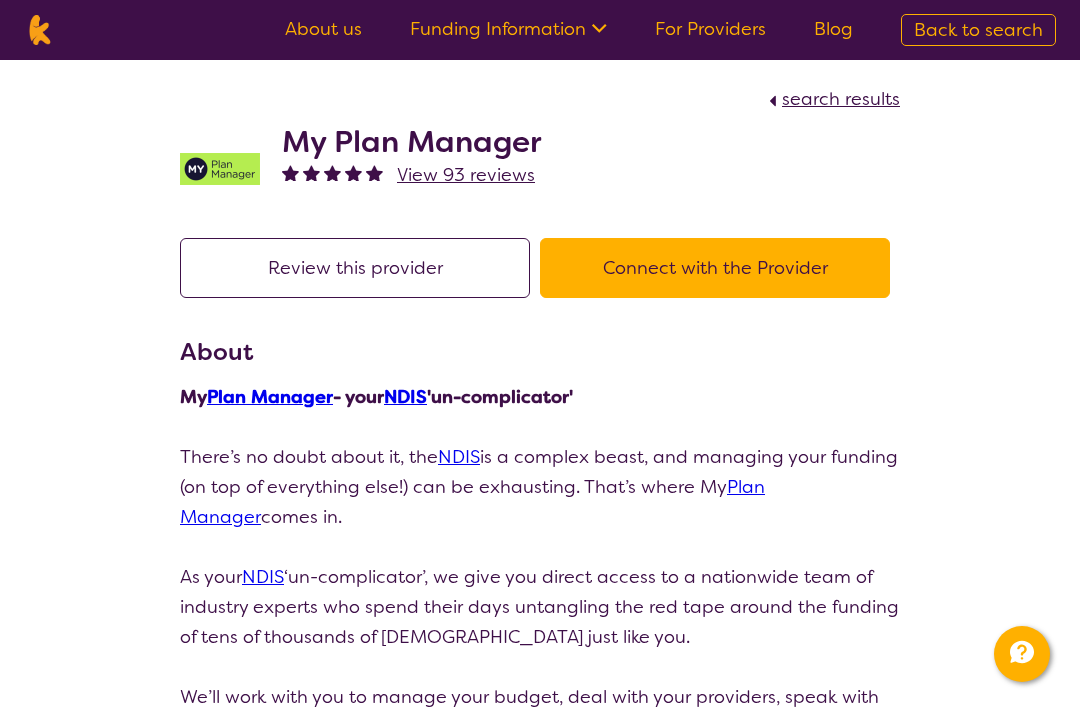 select on "by_score" 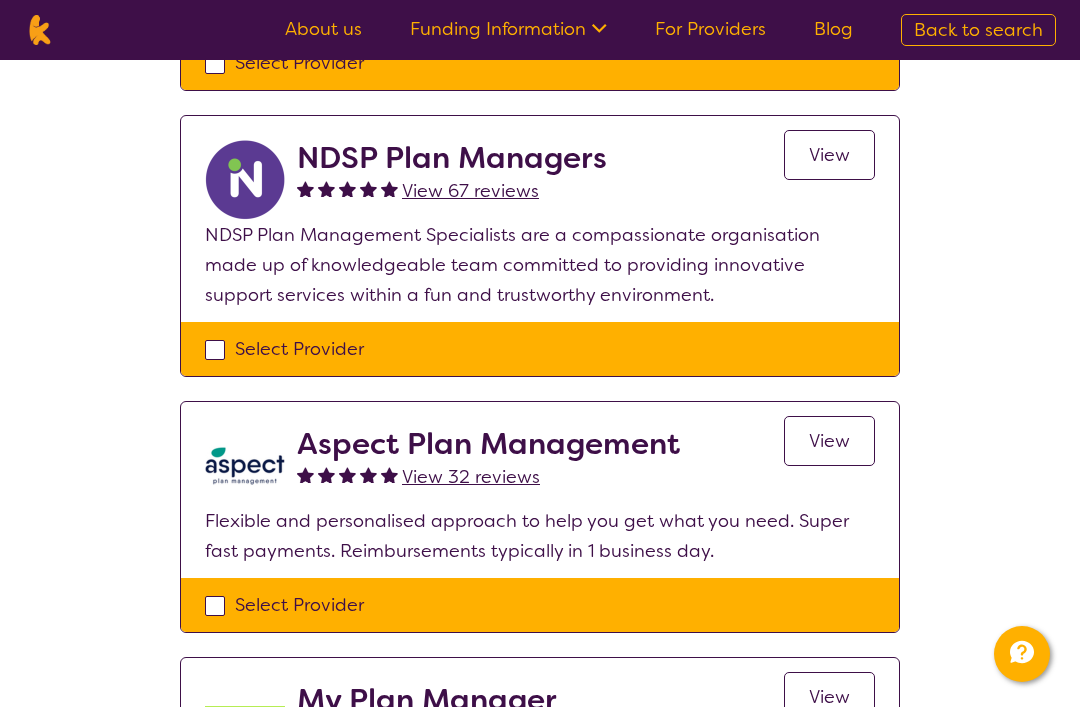 scroll, scrollTop: 967, scrollLeft: 0, axis: vertical 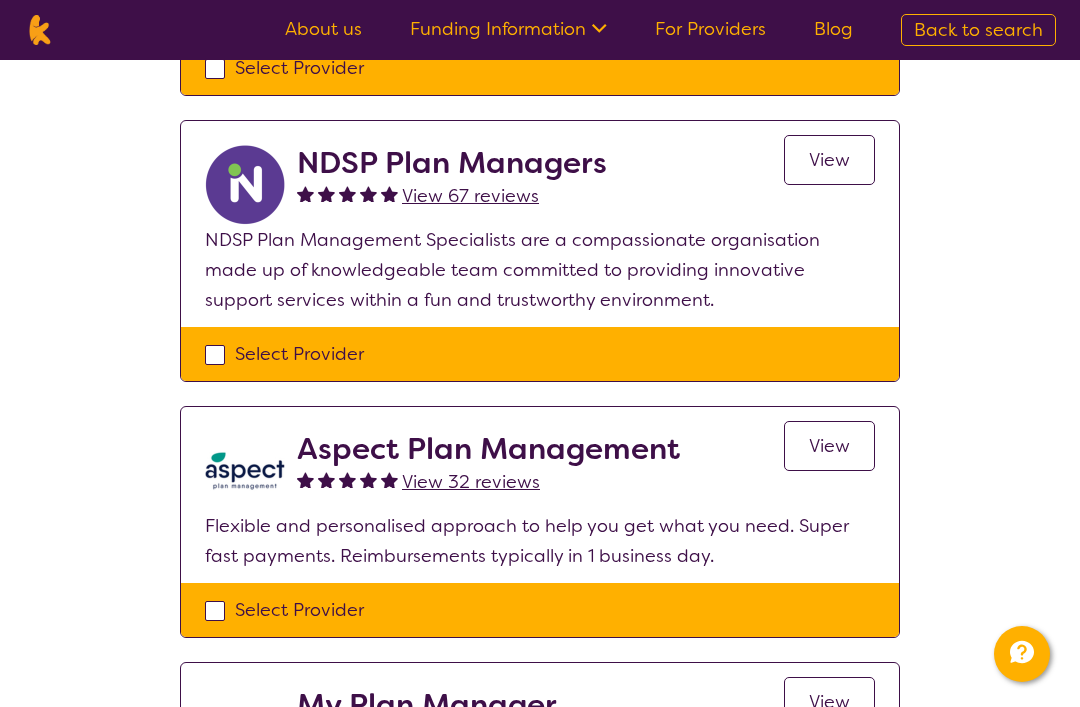 click on "Aspect Plan Management" at bounding box center [488, 449] 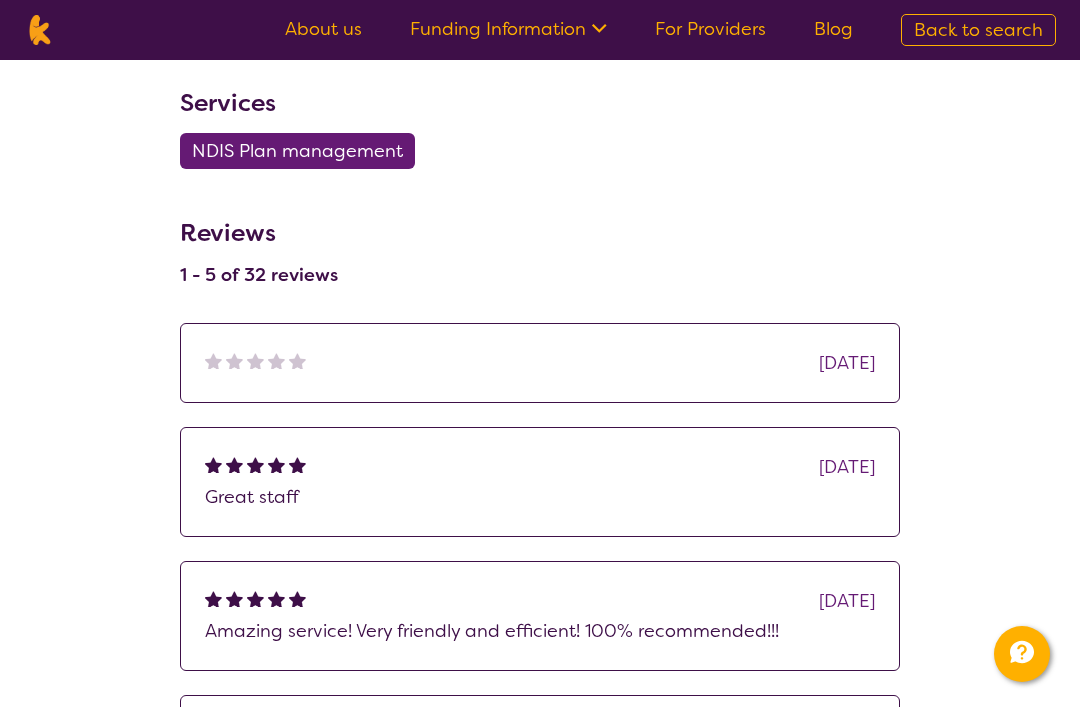 scroll, scrollTop: 991, scrollLeft: 0, axis: vertical 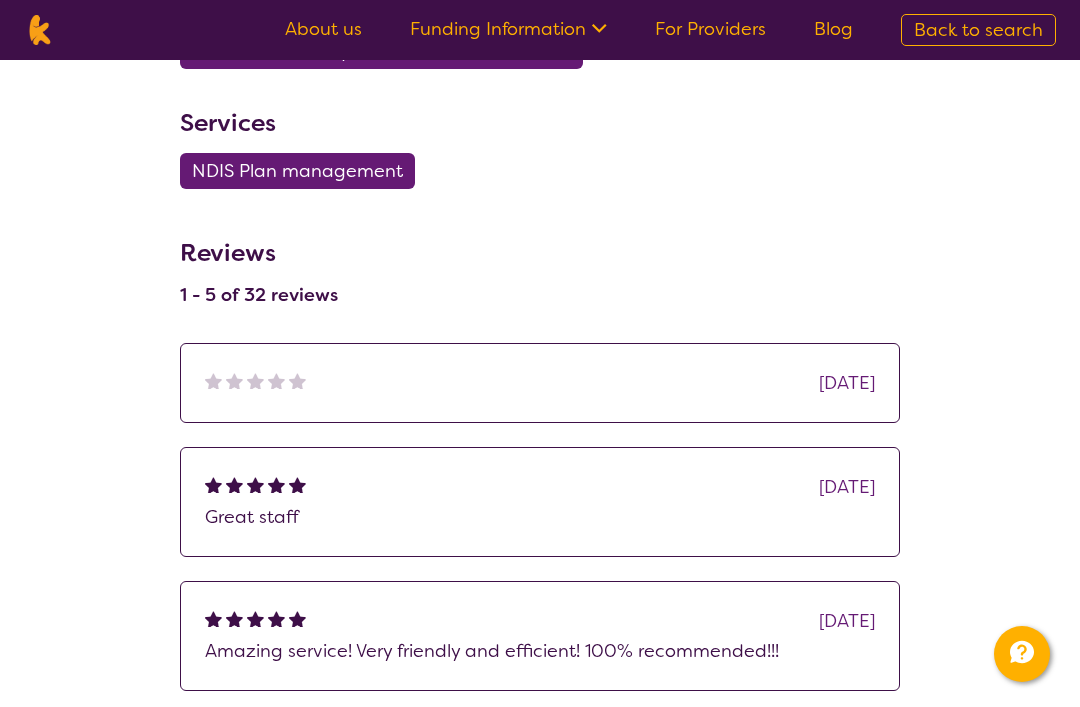 click on "[DATE]" at bounding box center [847, 383] 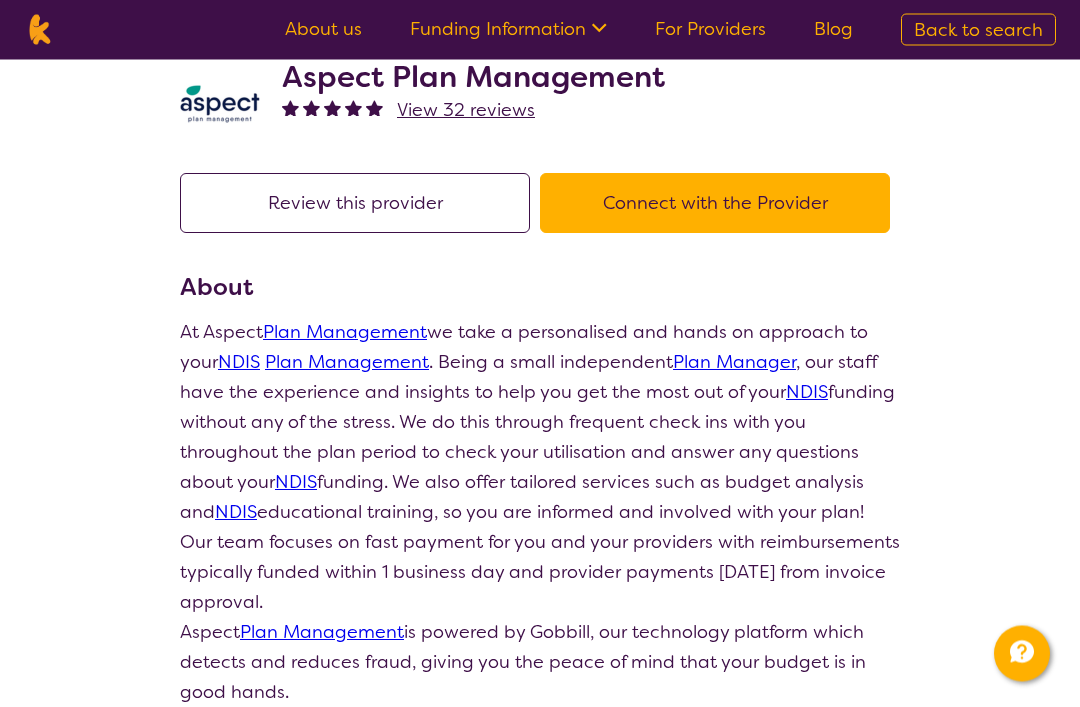 scroll, scrollTop: 0, scrollLeft: 0, axis: both 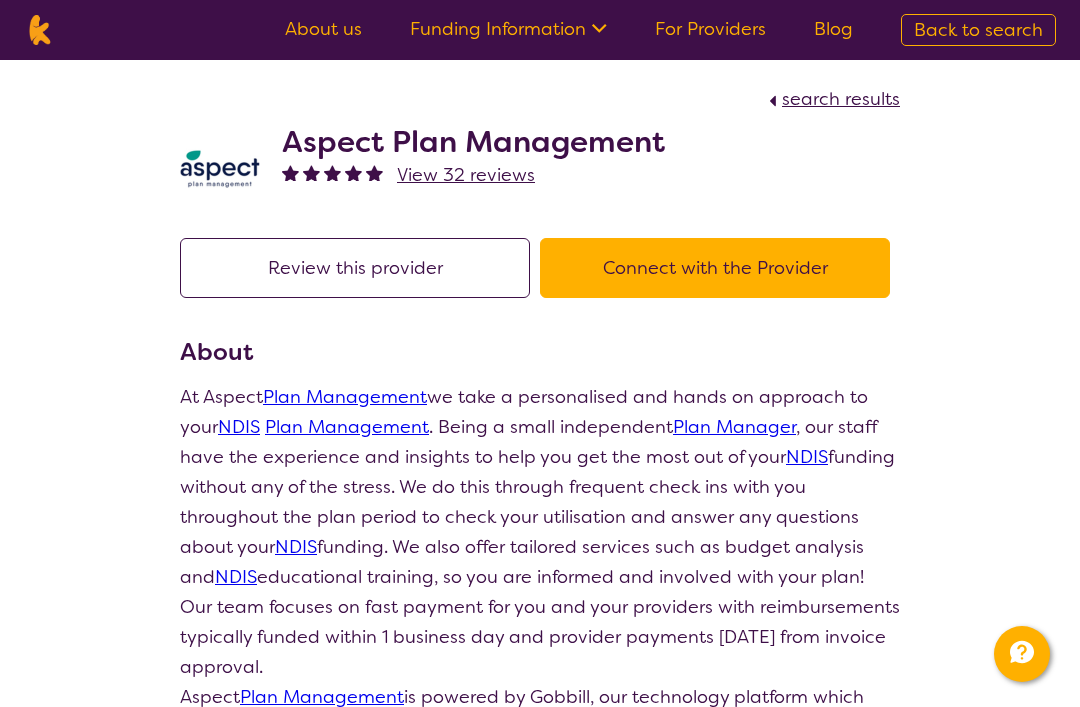 select on "by_score" 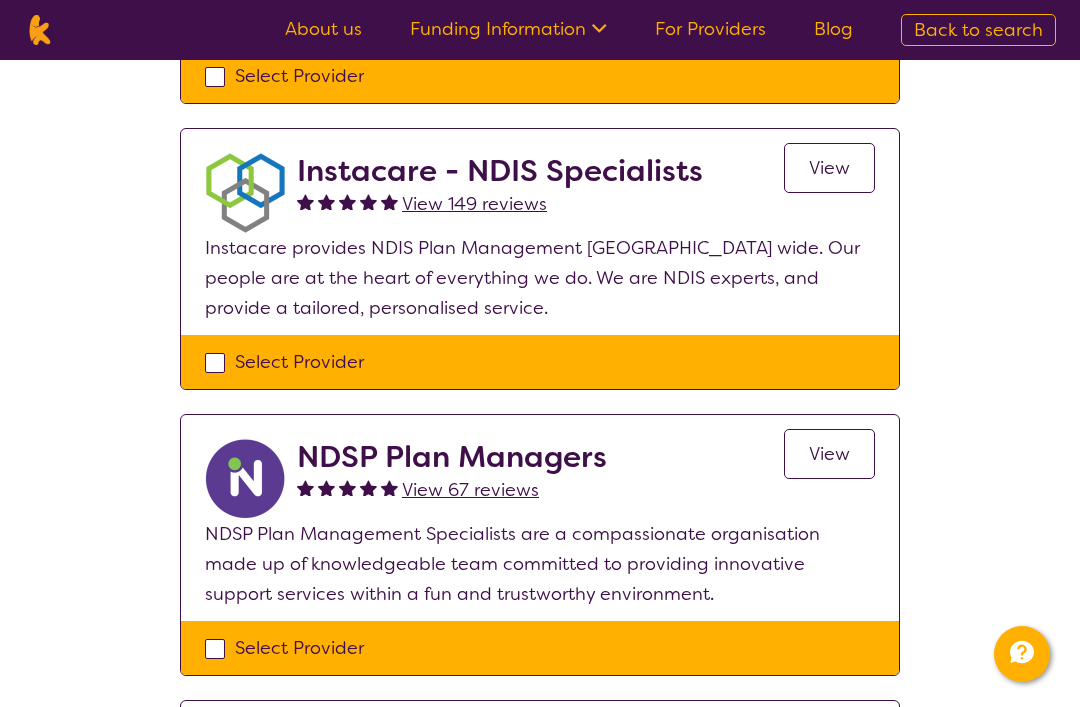 scroll, scrollTop: 670, scrollLeft: 0, axis: vertical 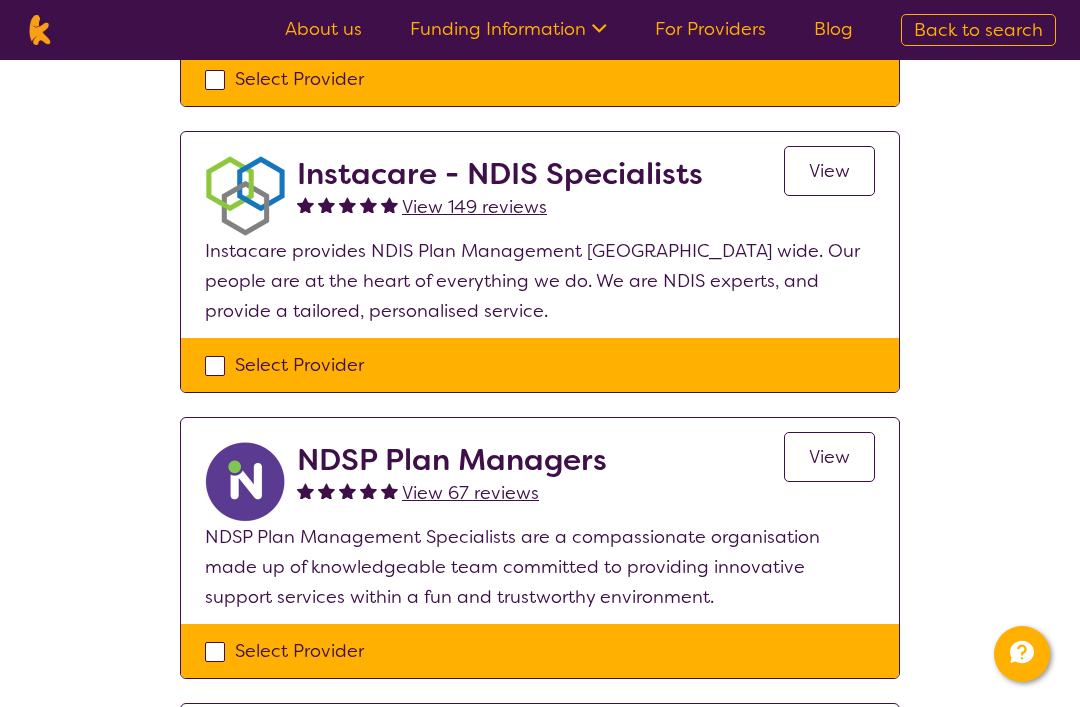 click on "View   149   reviews" at bounding box center [474, 207] 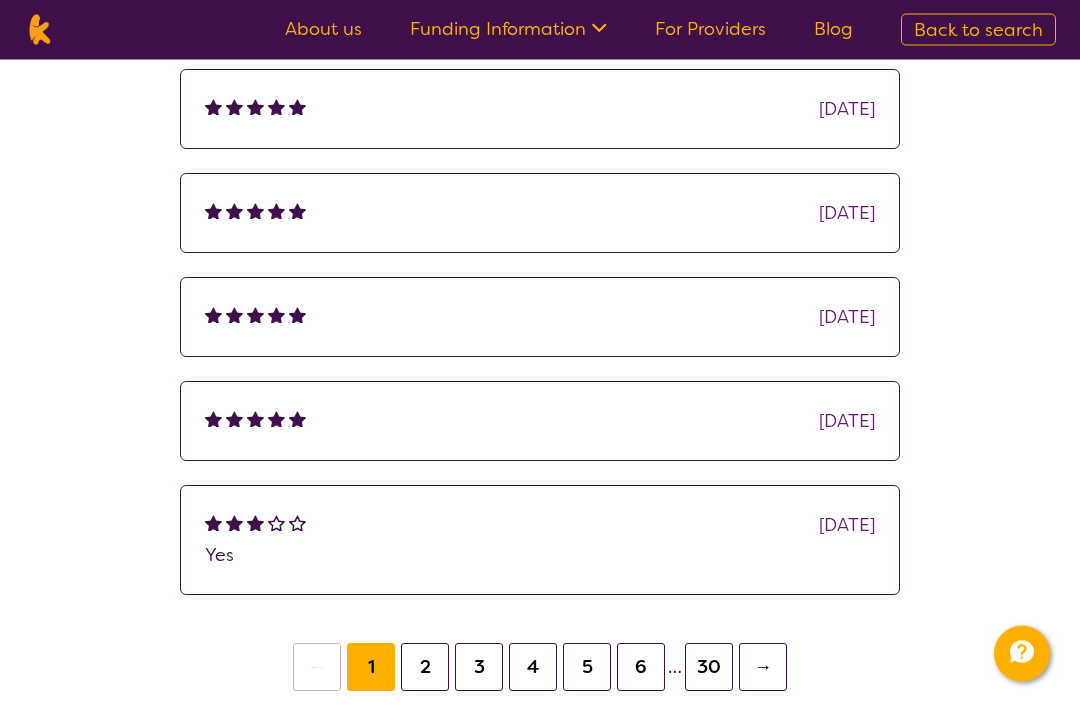 scroll, scrollTop: 390, scrollLeft: 0, axis: vertical 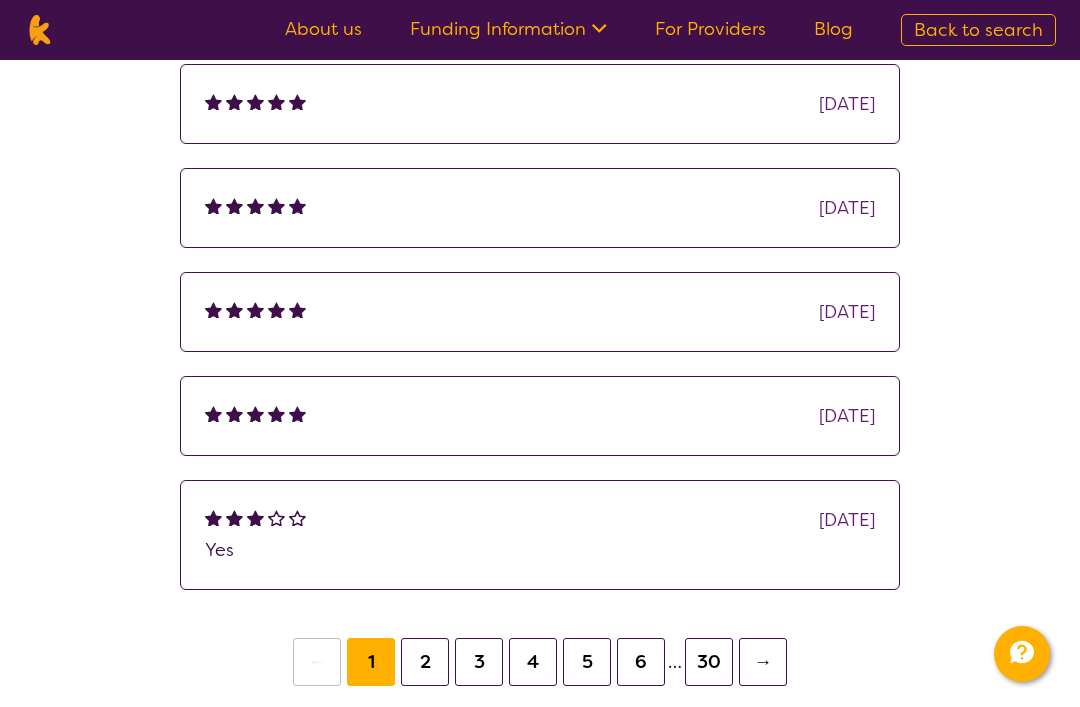 click on "2" at bounding box center (425, 662) 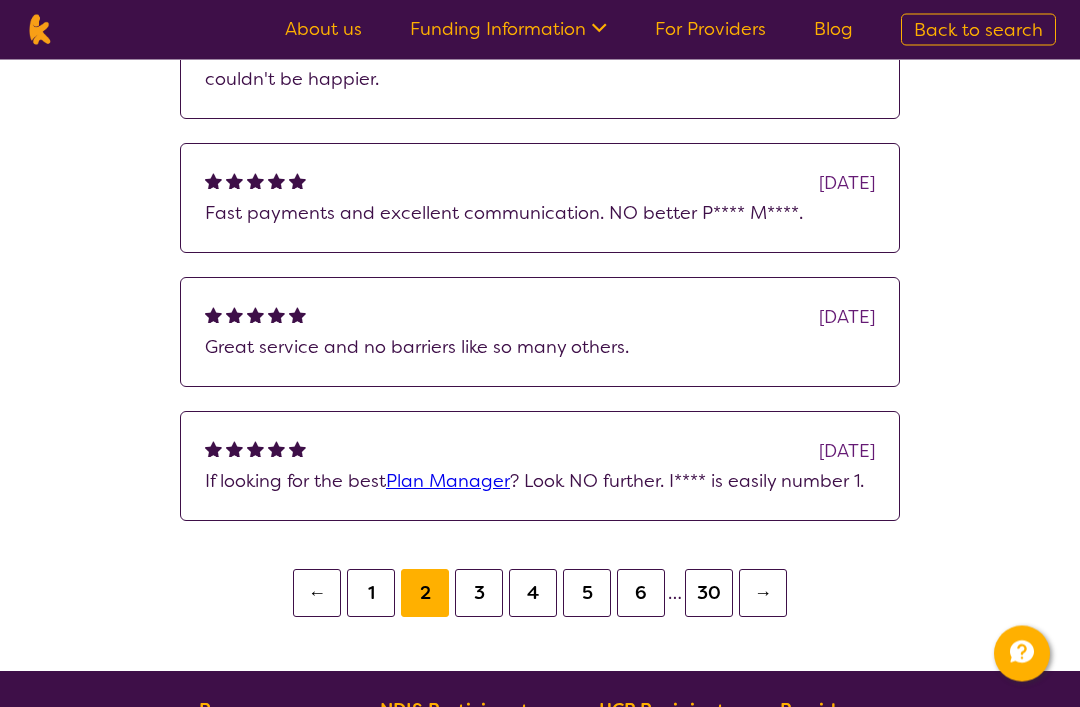 scroll, scrollTop: 731, scrollLeft: 0, axis: vertical 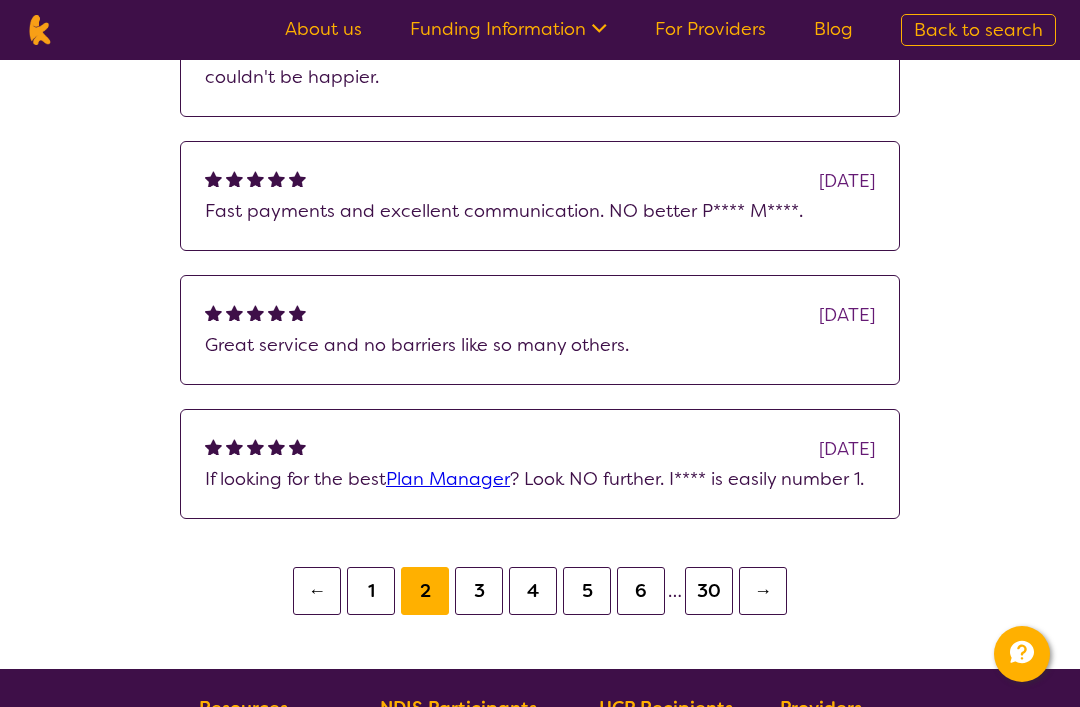 click on "3" at bounding box center [479, 591] 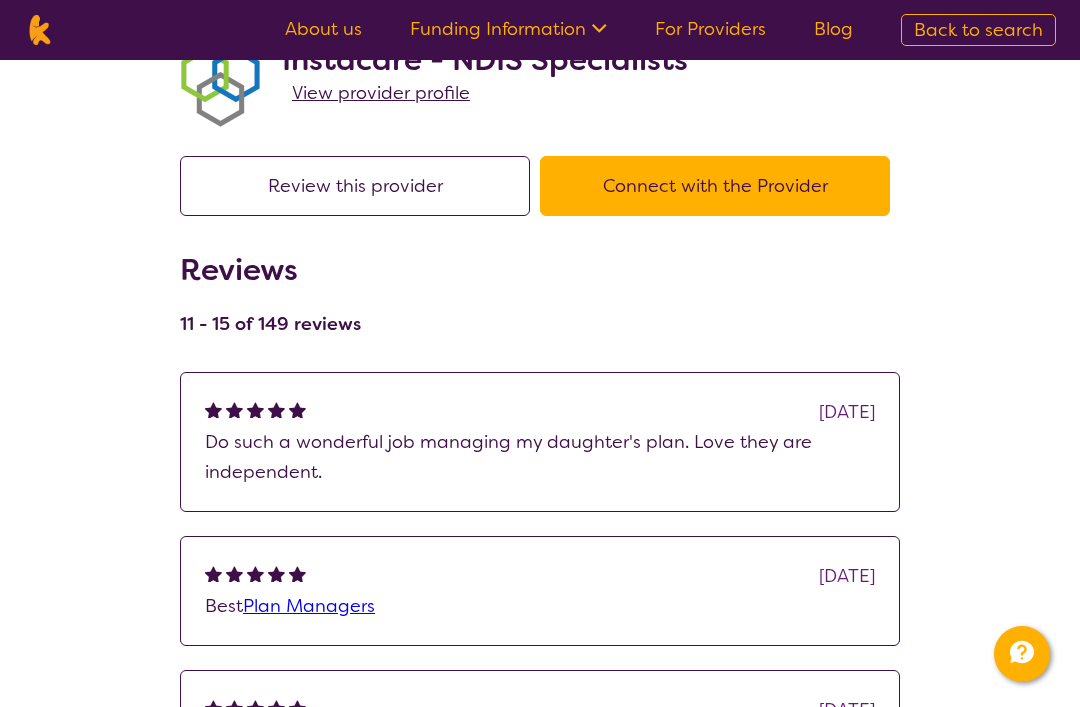 scroll, scrollTop: 0, scrollLeft: 0, axis: both 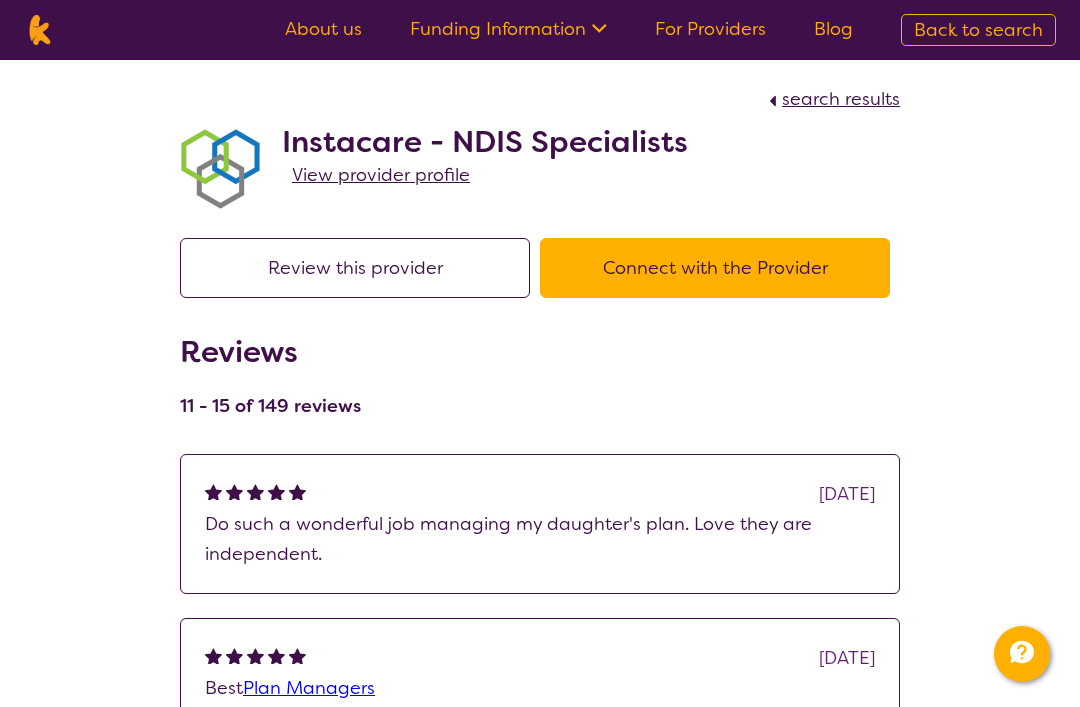 click on "Connect with the Provider" at bounding box center [715, 268] 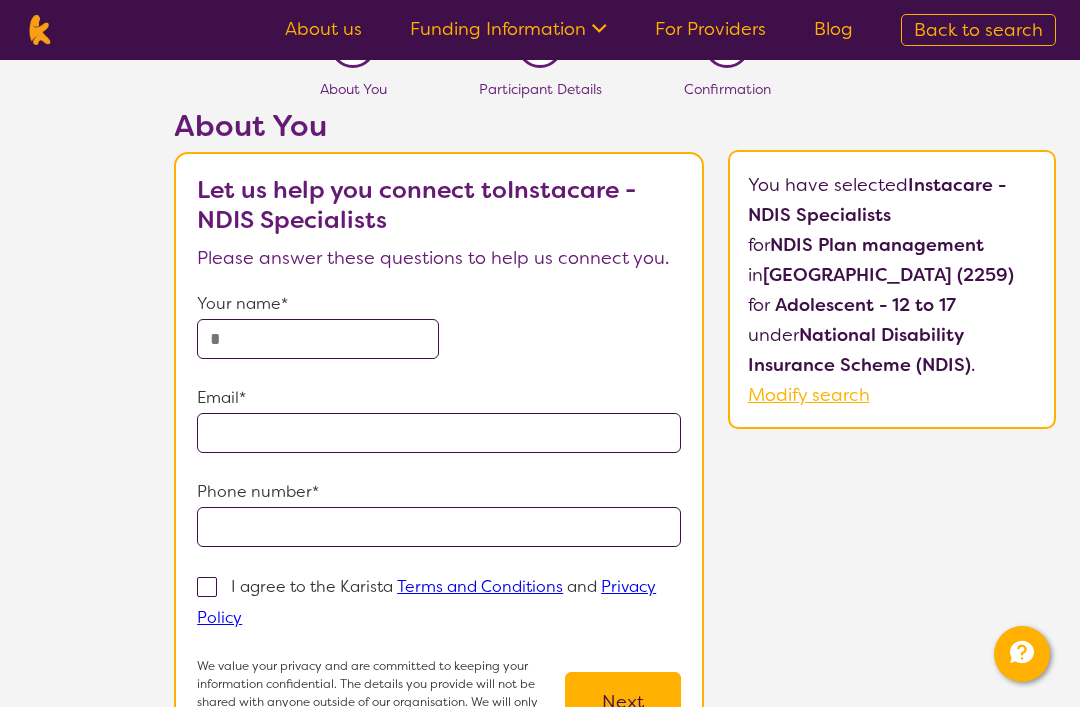 scroll, scrollTop: 44, scrollLeft: 0, axis: vertical 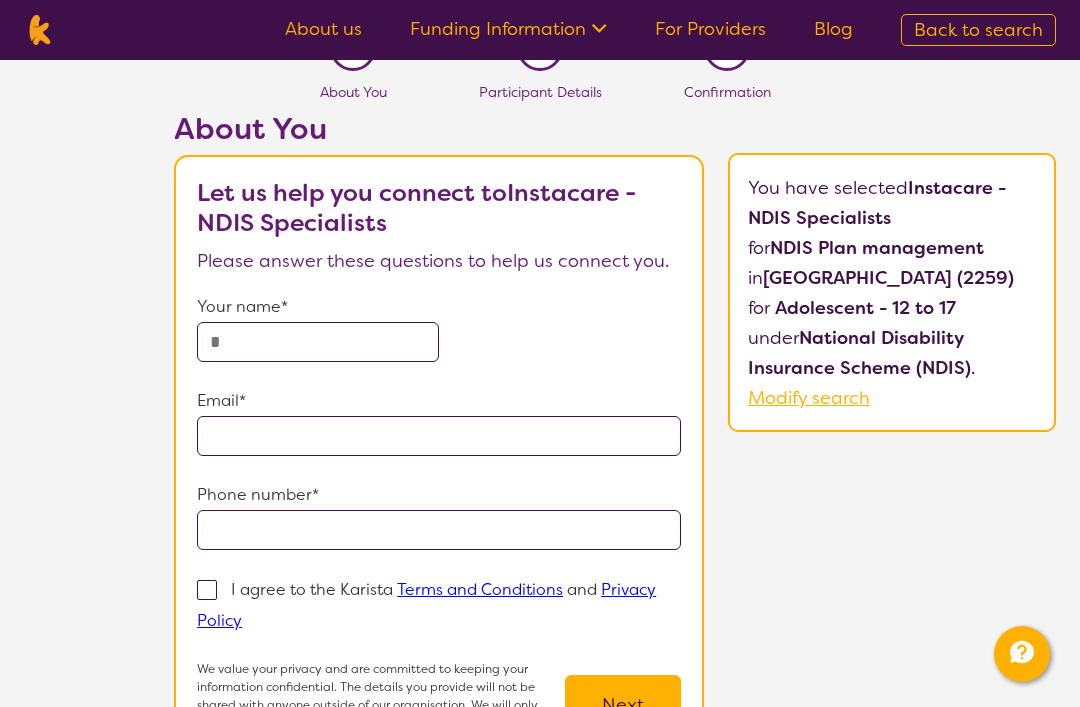 click at bounding box center (318, 342) 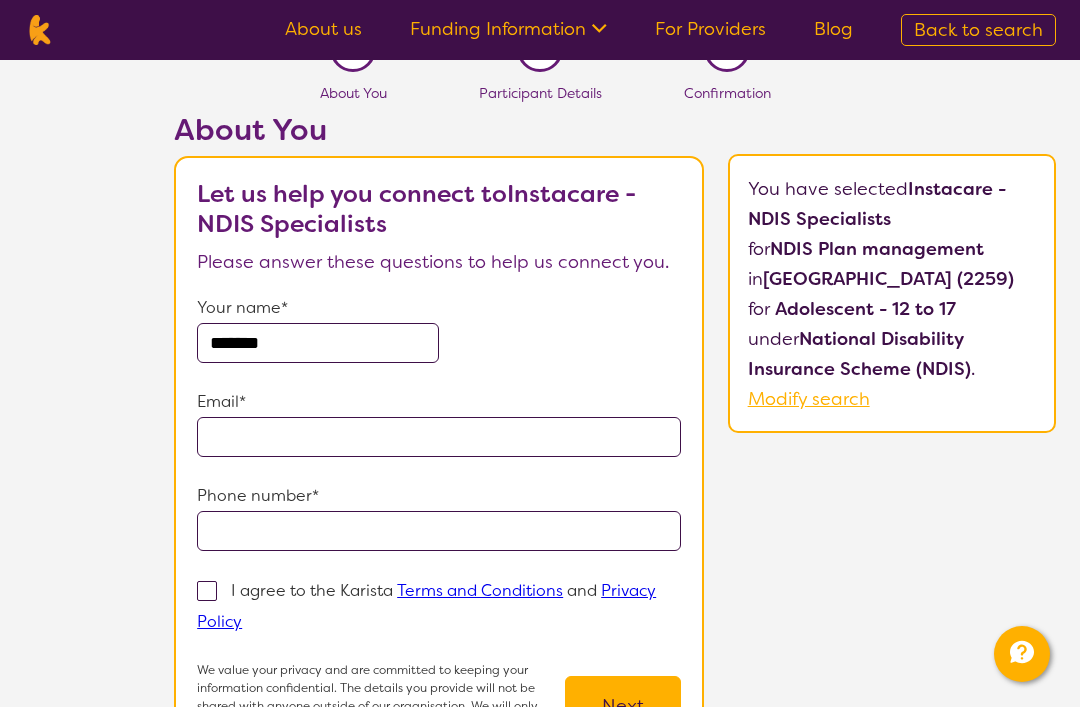 type on "*******" 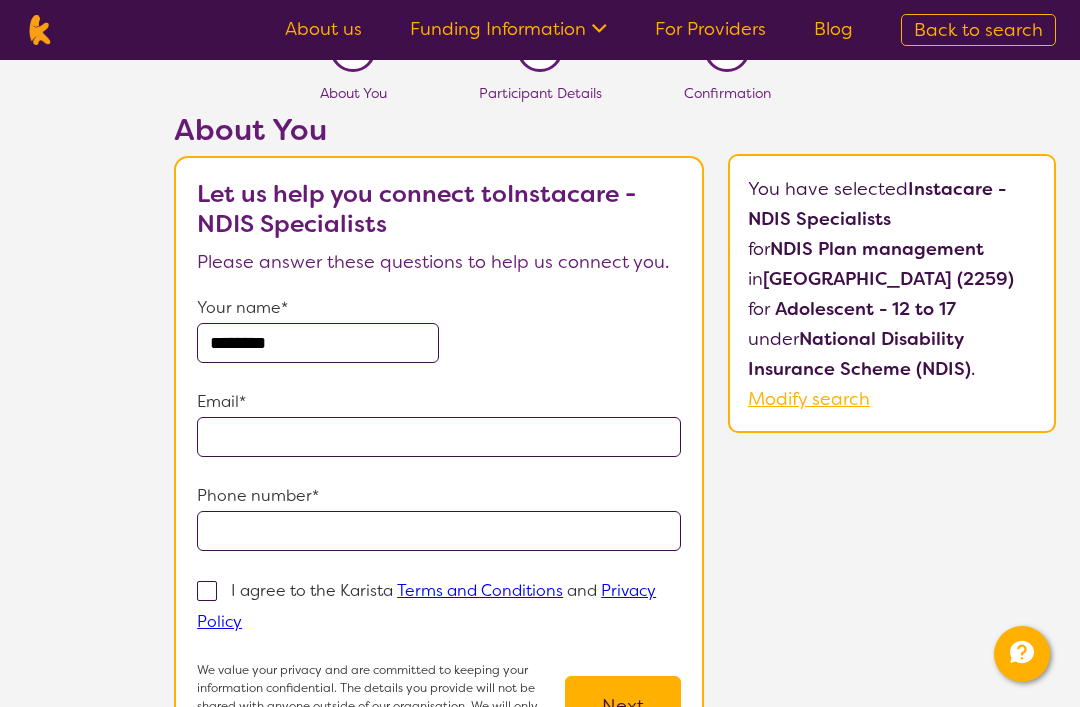 scroll, scrollTop: 0, scrollLeft: 0, axis: both 